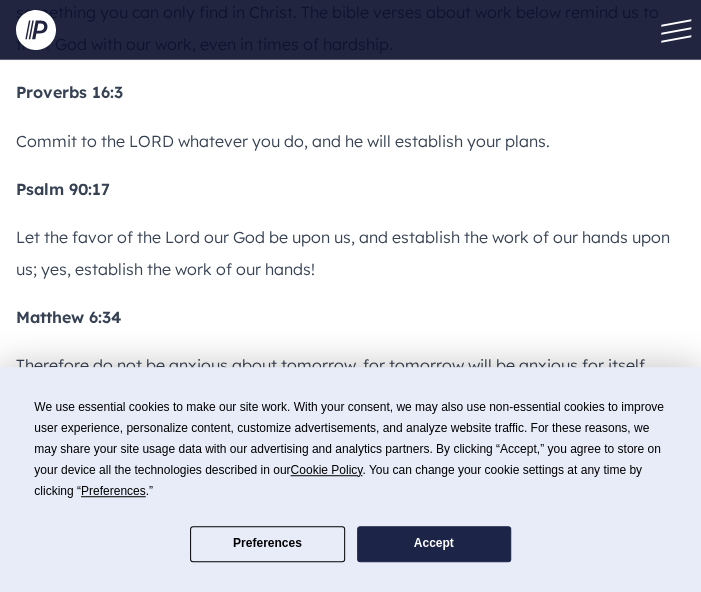 scroll, scrollTop: 5138, scrollLeft: 0, axis: vertical 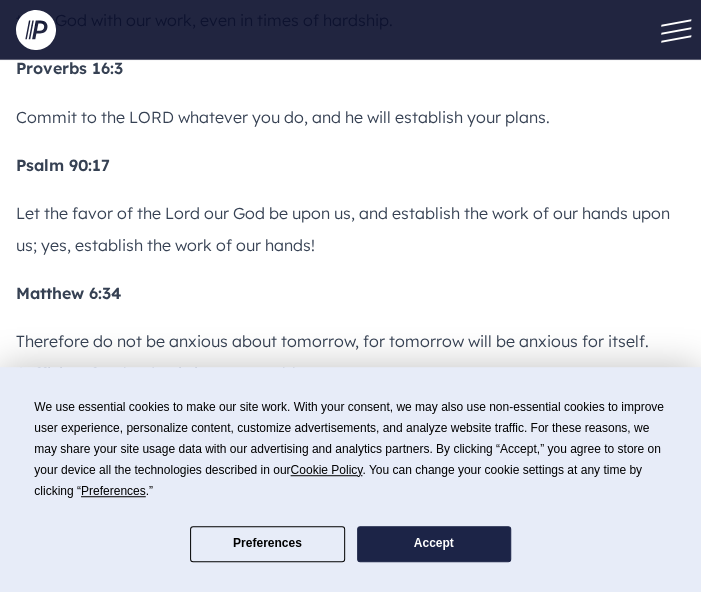 click on "Accept" at bounding box center [434, 544] 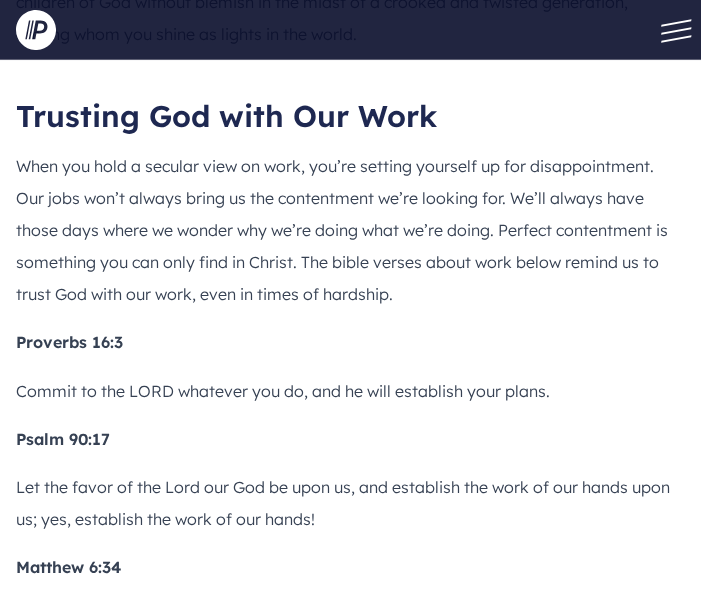 scroll, scrollTop: 4814, scrollLeft: 0, axis: vertical 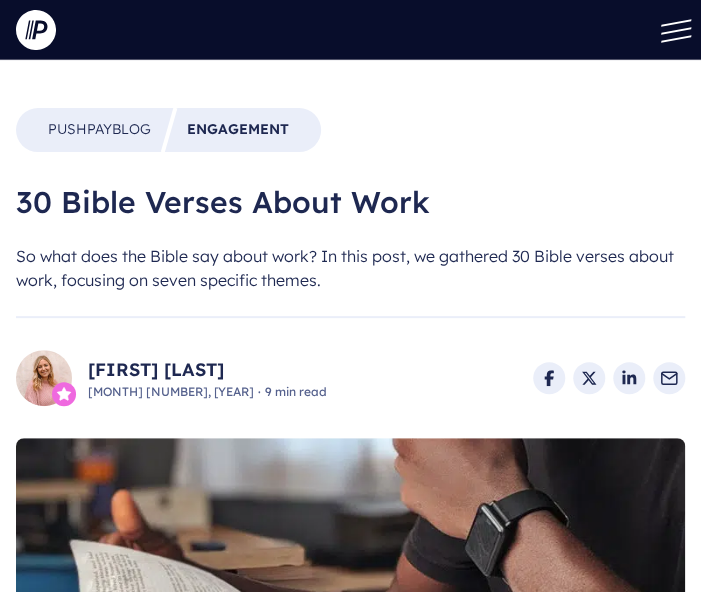 drag, startPoint x: 19, startPoint y: 196, endPoint x: 440, endPoint y: 191, distance: 421.0297 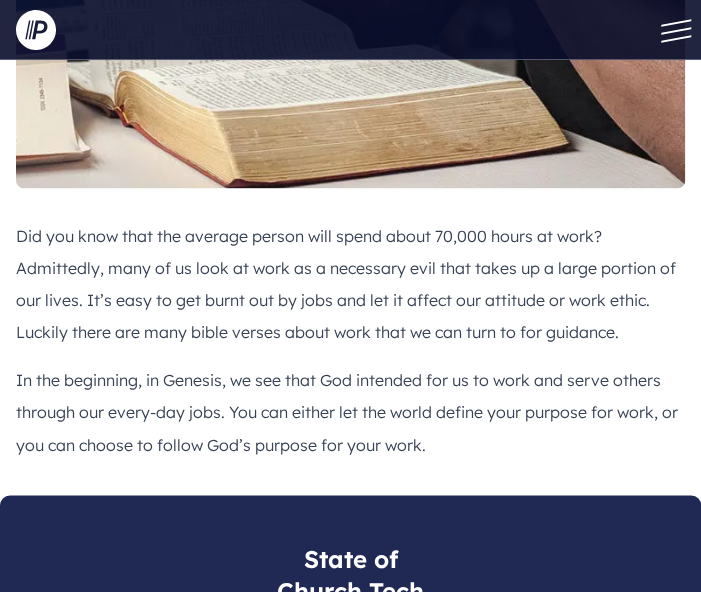 scroll, scrollTop: 641, scrollLeft: 0, axis: vertical 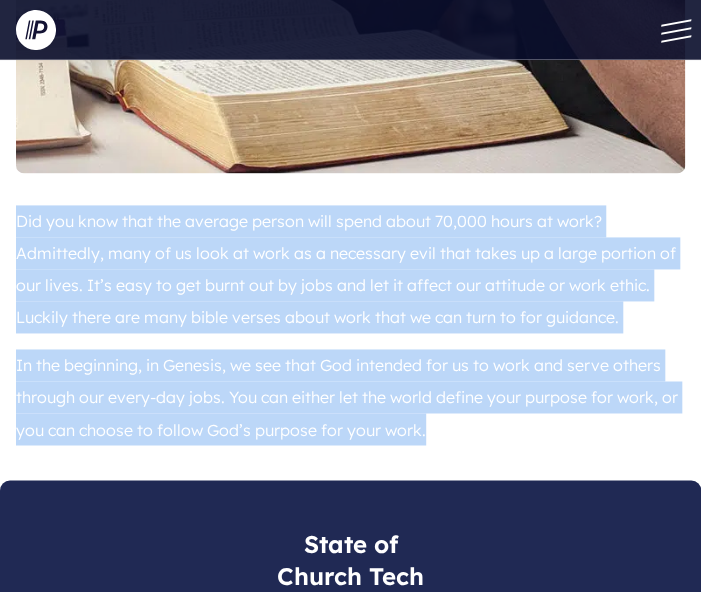 drag, startPoint x: 17, startPoint y: 225, endPoint x: 439, endPoint y: 424, distance: 466.56726 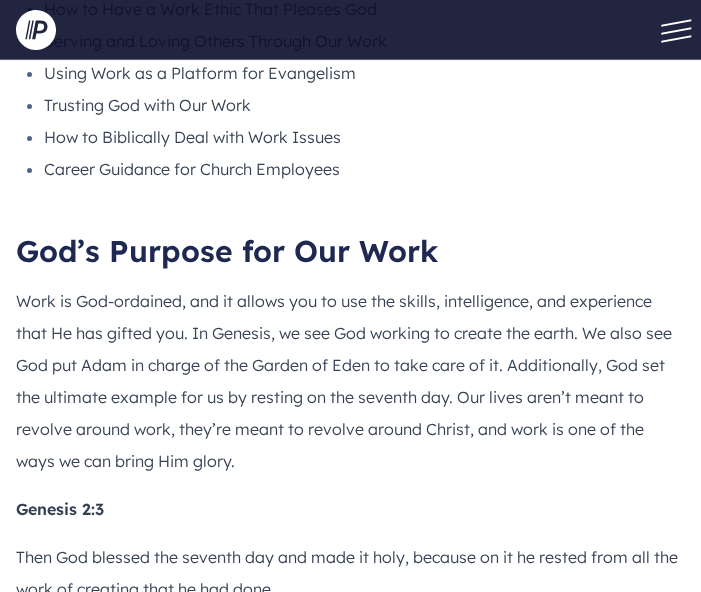 scroll, scrollTop: 1872, scrollLeft: 0, axis: vertical 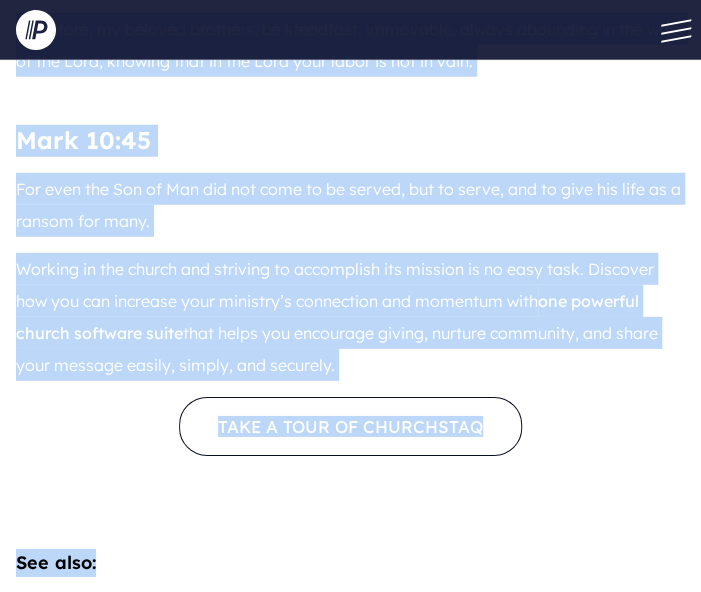 drag, startPoint x: 18, startPoint y: 313, endPoint x: 286, endPoint y: 563, distance: 366.50238 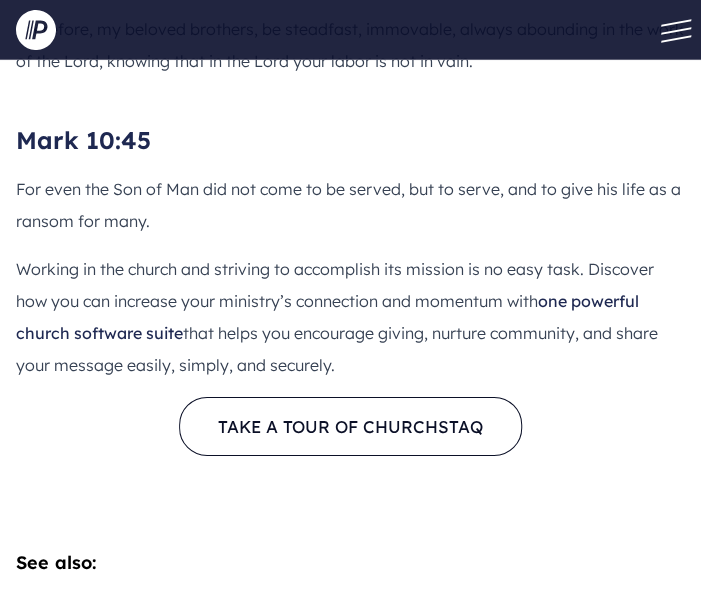 click on "Working in the church and striving to accomplish its mission is no easy task. Discover how you can increase your ministry’s connection and momentum with  one powerful church software suite  that helps you encourage giving, nurture community, and share your message easily, simply, and securely." at bounding box center (350, 317) 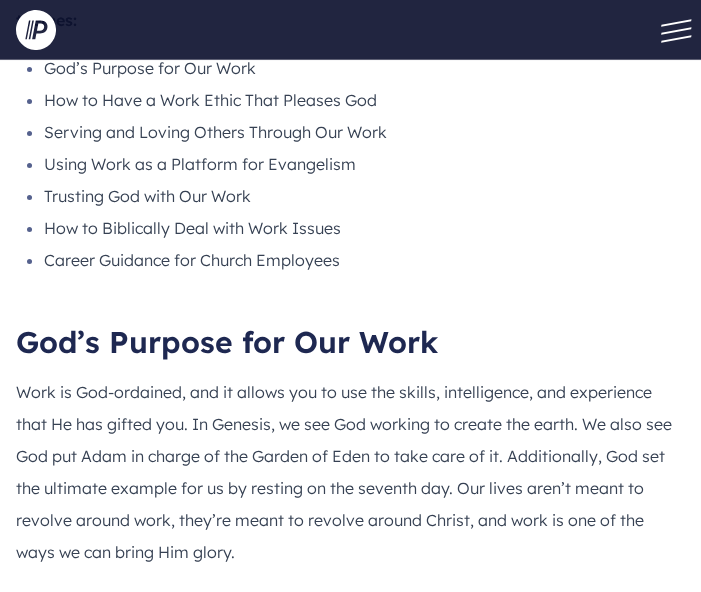 scroll, scrollTop: 1932, scrollLeft: 0, axis: vertical 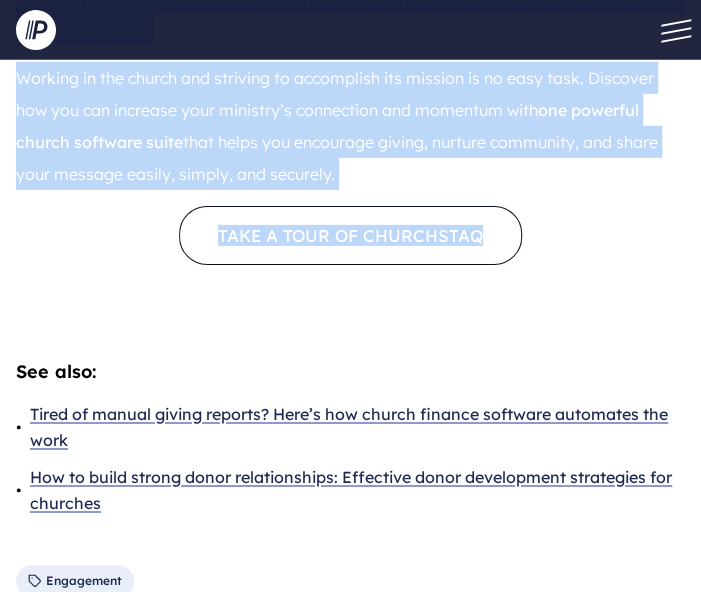 drag, startPoint x: 27, startPoint y: 217, endPoint x: 384, endPoint y: 327, distance: 373.5626 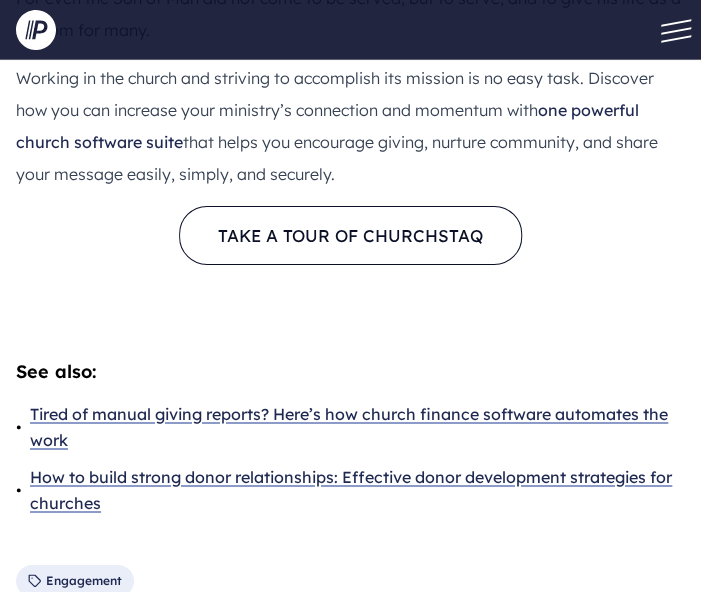 drag, startPoint x: 384, startPoint y: 327, endPoint x: 241, endPoint y: 299, distance: 145.71547 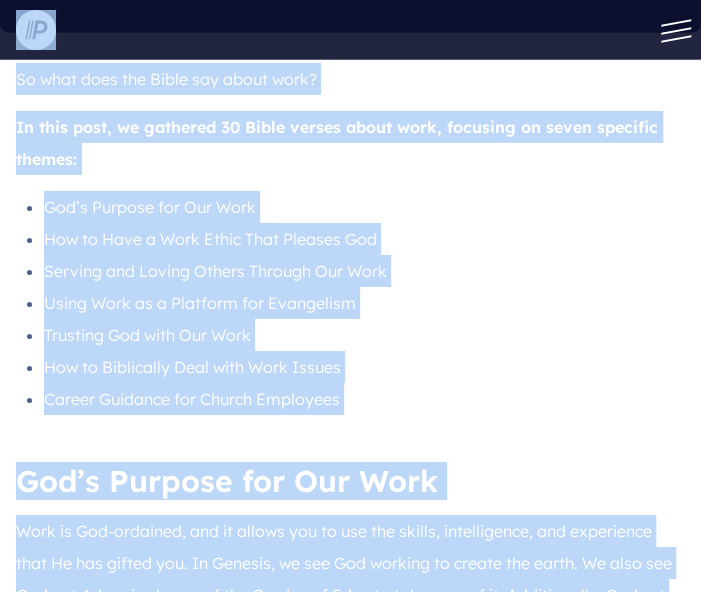 scroll, scrollTop: 1703, scrollLeft: 0, axis: vertical 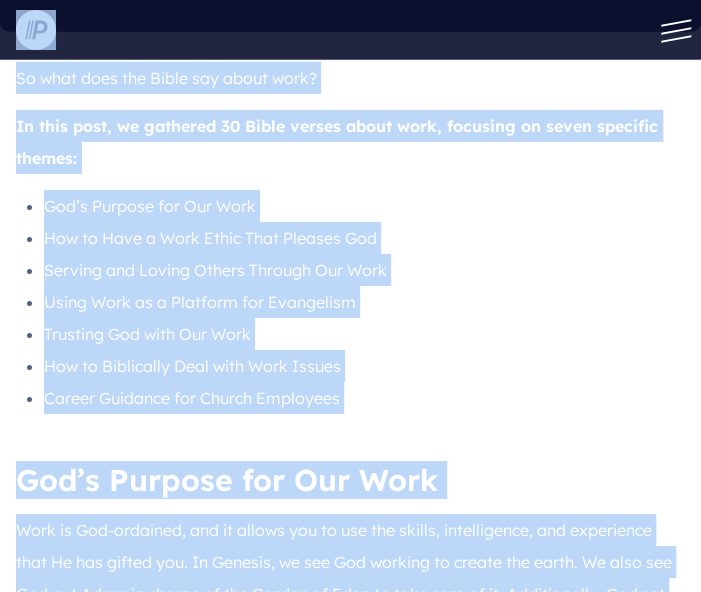 drag, startPoint x: 282, startPoint y: 301, endPoint x: 14, endPoint y: 43, distance: 372.00537 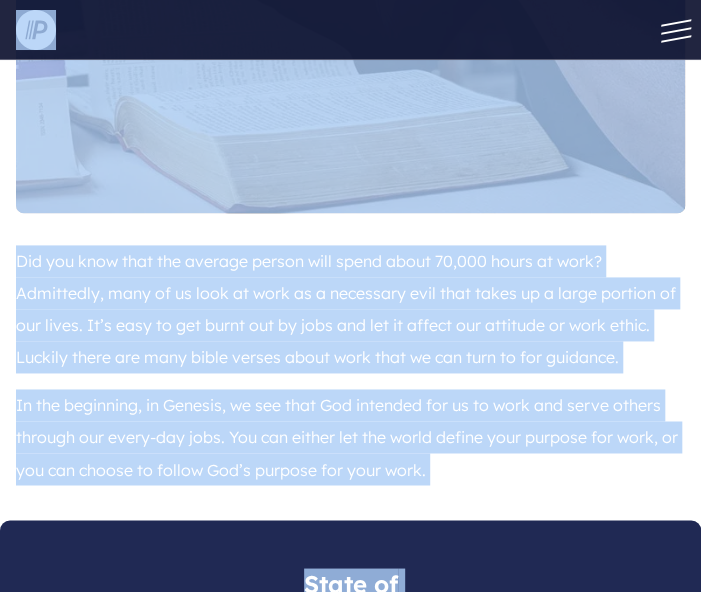 scroll, scrollTop: 571, scrollLeft: 0, axis: vertical 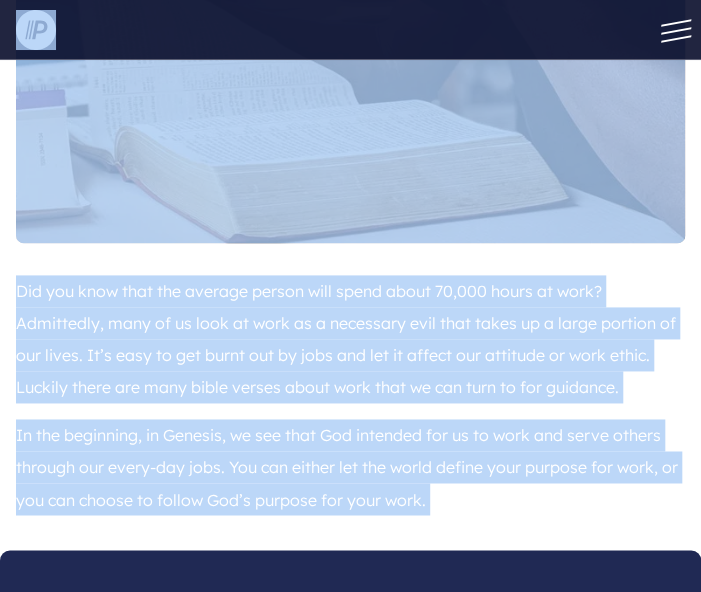 click on "Did you know that the average person will spend about 70,000 hours at work? Admittedly, many of us look at work as a necessary evil that takes up a large portion of our lives. It’s easy to get burnt out by jobs and let it affect our attitude or work ethic. Luckily there are many bible verses about work that we can turn to for guidance." at bounding box center [350, 339] 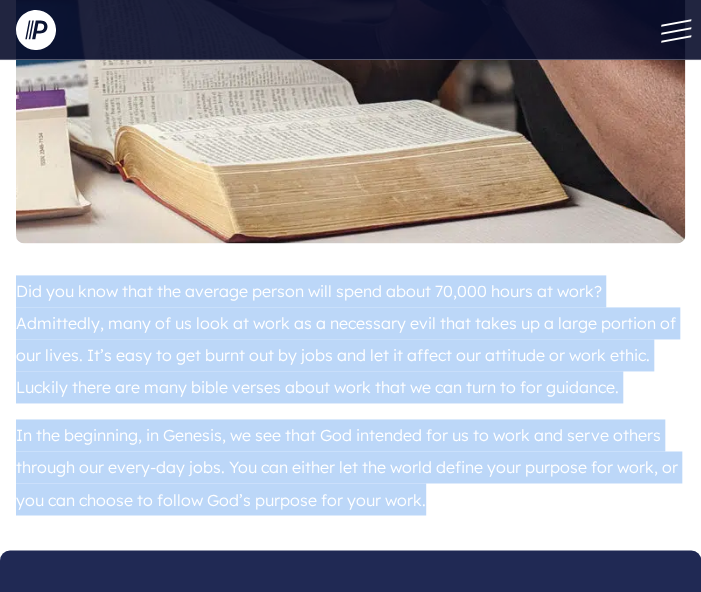 drag, startPoint x: 437, startPoint y: 501, endPoint x: -3, endPoint y: 271, distance: 496.48767 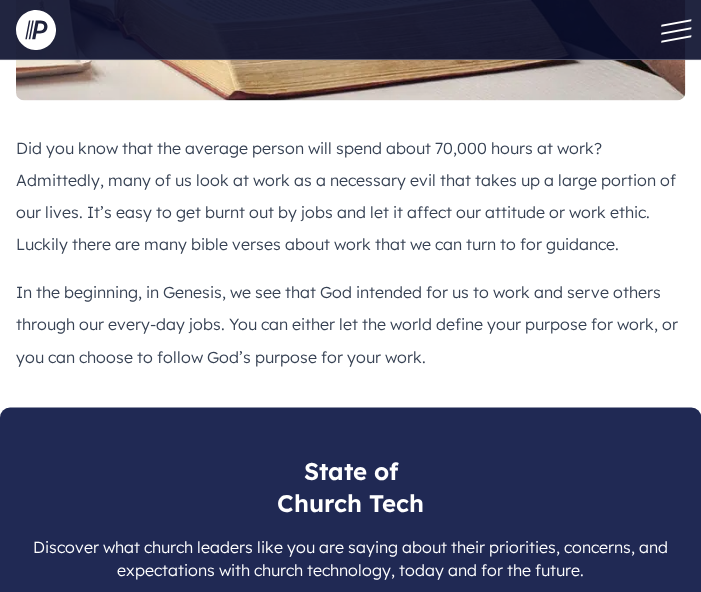 scroll, scrollTop: 729, scrollLeft: 0, axis: vertical 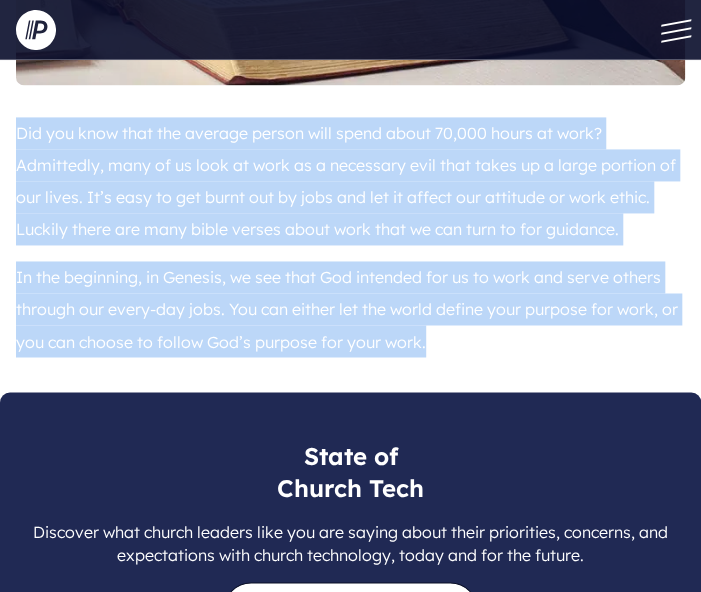drag, startPoint x: 15, startPoint y: 130, endPoint x: 438, endPoint y: 350, distance: 476.7903 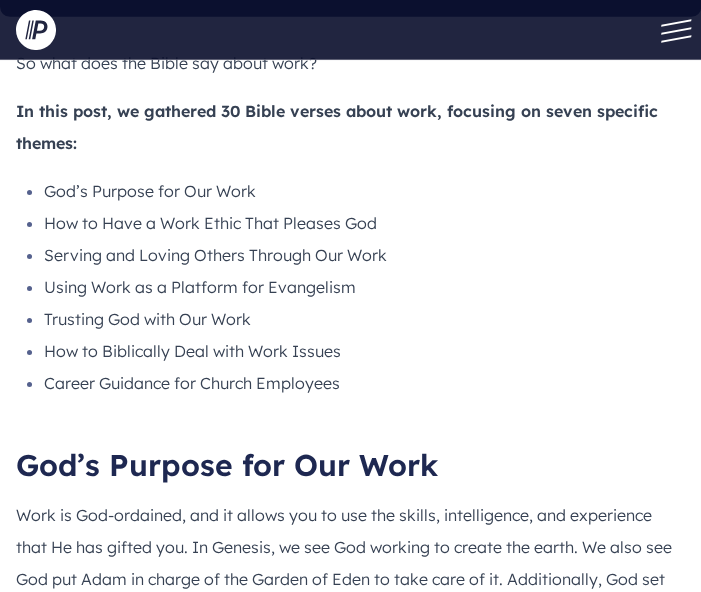 scroll, scrollTop: 1733, scrollLeft: 0, axis: vertical 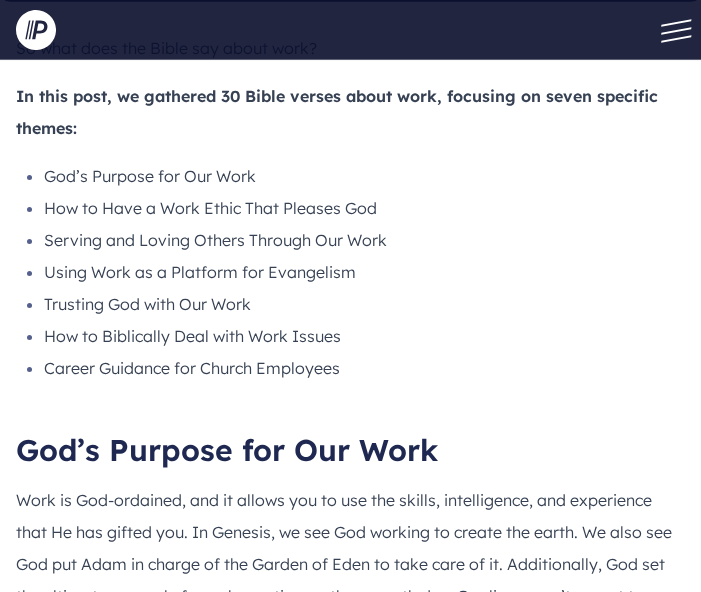 click on "Using Work as a Platform for Evangelism" at bounding box center [364, 272] 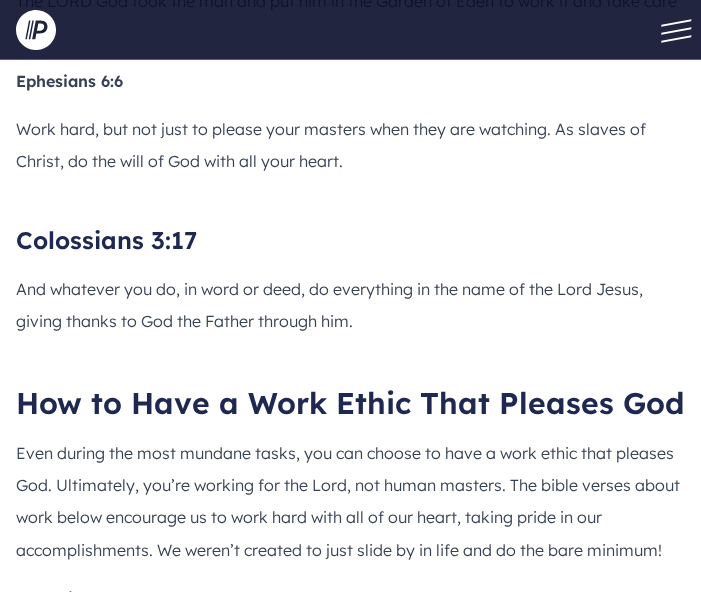scroll, scrollTop: 2632, scrollLeft: 0, axis: vertical 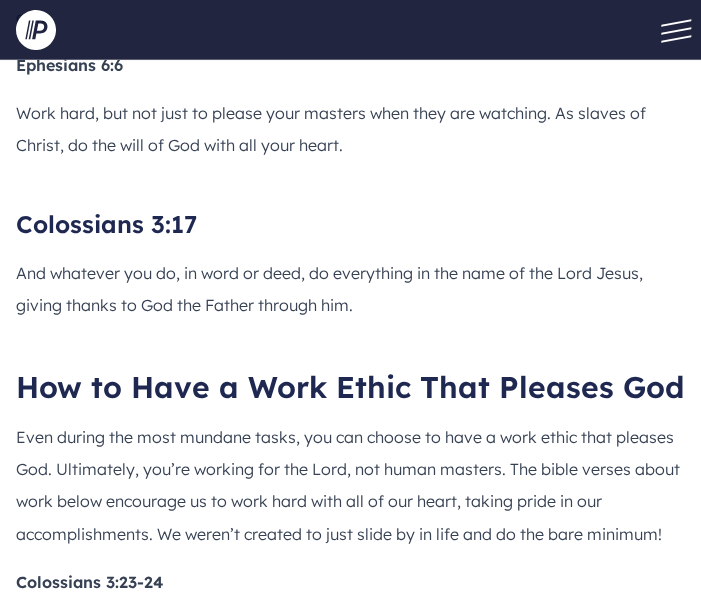 click on "So what does the Bible say about work?
In this post, we gathered 30 Bible verses about work, focusing on seven specific themes:
God’s Purpose for Our Work
How to Have a Work Ethic That Pleases God
Serving and Loving Others Through Our Work
Using Work as a Platform for Evangelism
Trusting God with Our Work
How to Biblically Deal with Work Issues
Career Guidance for Church Employees
God’s Purpose for Our Work
Work is God-ordained, and it allows you to use the skills, intelligence, and experience that He has gifted you. In Genesis, we see God working to create the earth. We also see God put Adam in charge of the Garden of Eden to take care of it. Additionally, God set the ultimate example for us by resting on the seventh day. Our lives aren’t meant to revolve around work, they’re meant to revolve around Christ, and work is one of the ways we can bring Him glory.
Genesis 2:3
Genesis 2:15
Ephesians 6:6
Colossians 3:17
Colossians 3:23-24" at bounding box center (350, 2359) 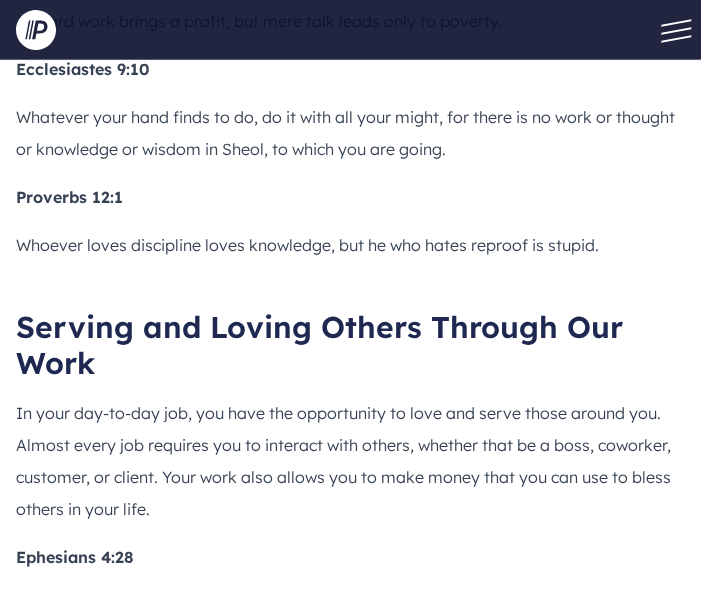 scroll, scrollTop: 3590, scrollLeft: 0, axis: vertical 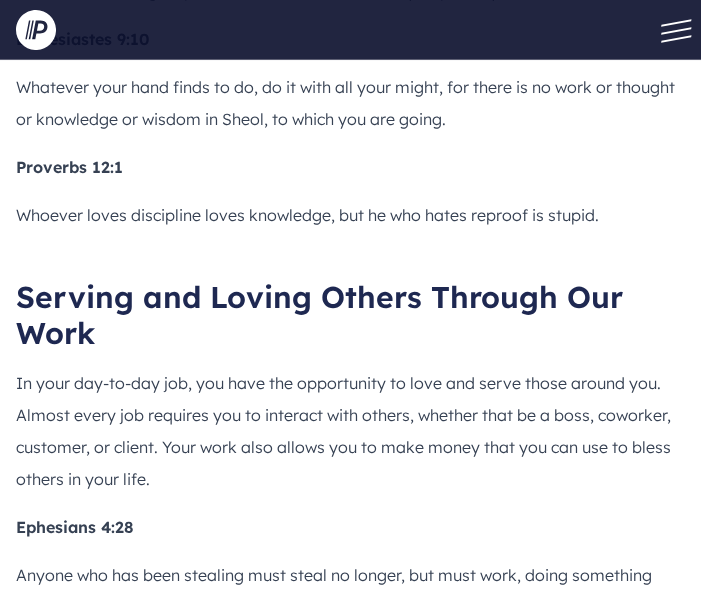 click on "So what does the Bible say about work?
In this post, we gathered 30 Bible verses about work, focusing on seven specific themes:
God’s Purpose for Our Work
How to Have a Work Ethic That Pleases God
Serving and Loving Others Through Our Work
Using Work as a Platform for Evangelism
Trusting God with Our Work
How to Biblically Deal with Work Issues
Career Guidance for Church Employees
God’s Purpose for Our Work
Work is God-ordained, and it allows you to use the skills, intelligence, and experience that He has gifted you. In Genesis, we see God working to create the earth. We also see God put Adam in charge of the Garden of Eden to take care of it. Additionally, God set the ultimate example for us by resting on the seventh day. Our lives aren’t meant to revolve around work, they’re meant to revolve around Christ, and work is one of the ways we can bring Him glory.
Genesis 2:3
Genesis 2:15
Ephesians 6:6
Colossians 3:17
Colossians 3:23-24" at bounding box center (350, 1401) 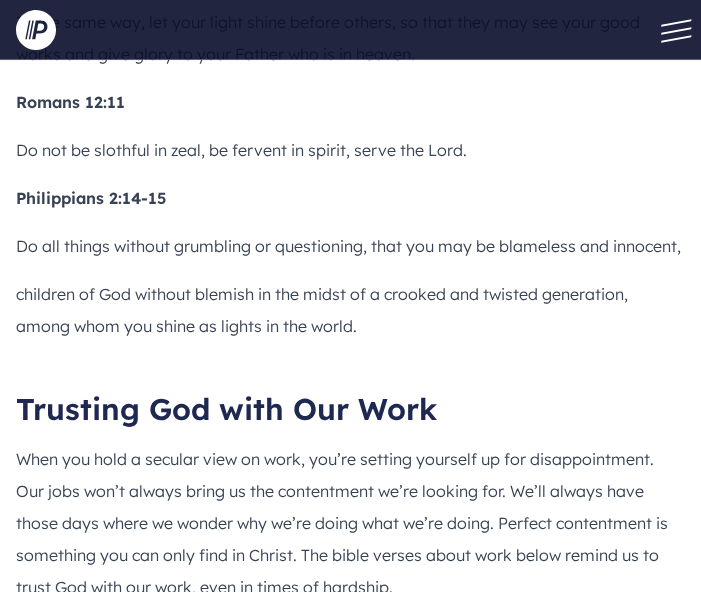 scroll, scrollTop: 4866, scrollLeft: 0, axis: vertical 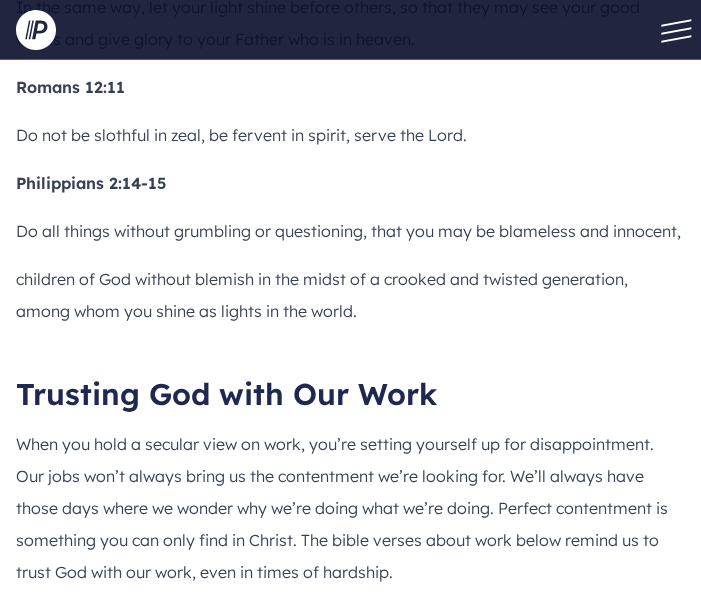 click on "So what does the Bible say about work?
In this post, we gathered 30 Bible verses about work, focusing on seven specific themes:
God’s Purpose for Our Work
How to Have a Work Ethic That Pleases God
Serving and Loving Others Through Our Work
Using Work as a Platform for Evangelism
Trusting God with Our Work
How to Biblically Deal with Work Issues
Career Guidance for Church Employees
God’s Purpose for Our Work
Work is God-ordained, and it allows you to use the skills, intelligence, and experience that He has gifted you. In Genesis, we see God working to create the earth. We also see God put Adam in charge of the Garden of Eden to take care of it. Additionally, God set the ultimate example for us by resting on the seventh day. Our lives aren’t meant to revolve around work, they’re meant to revolve around Christ, and work is one of the ways we can bring Him glory.
Genesis 2:3
Genesis 2:15
Ephesians 6:6
Colossians 3:17
Colossians 3:23-24" at bounding box center (350, 125) 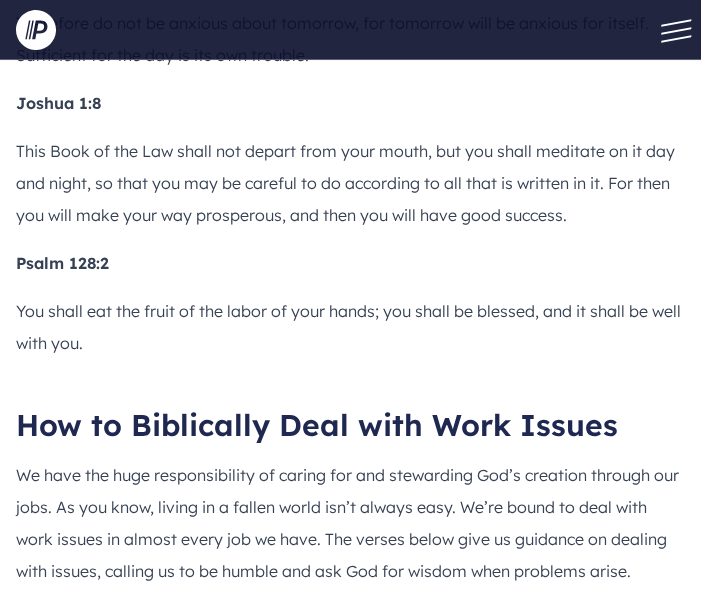 scroll, scrollTop: 5764, scrollLeft: 0, axis: vertical 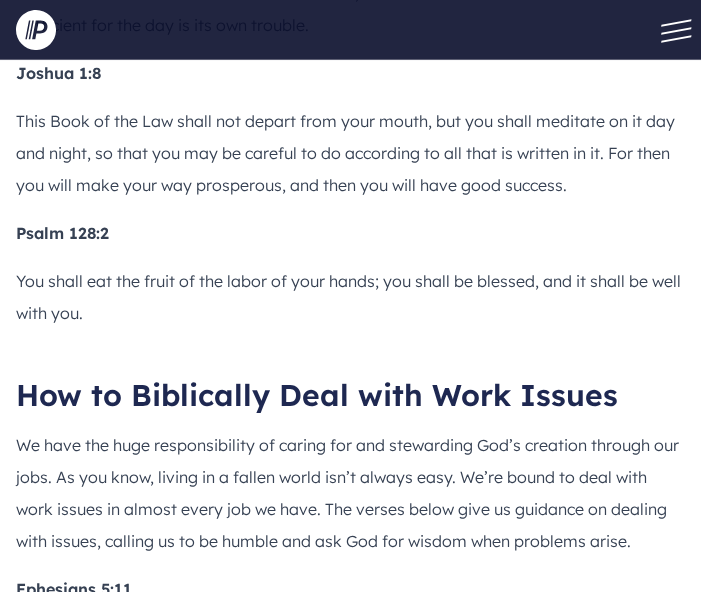 click on "So what does the Bible say about work?
In this post, we gathered 30 Bible verses about work, focusing on seven specific themes:
God’s Purpose for Our Work
How to Have a Work Ethic That Pleases God
Serving and Loving Others Through Our Work
Using Work as a Platform for Evangelism
Trusting God with Our Work
How to Biblically Deal with Work Issues
Career Guidance for Church Employees
God’s Purpose for Our Work
Work is God-ordained, and it allows you to use the skills, intelligence, and experience that He has gifted you. In Genesis, we see God working to create the earth. We also see God put Adam in charge of the Garden of Eden to take care of it. Additionally, God set the ultimate example for us by resting on the seventh day. Our lives aren’t meant to revolve around work, they’re meant to revolve around Christ, and work is one of the ways we can bring Him glory.
Genesis 2:3
Genesis 2:15
Ephesians 6:6
Colossians 3:17
Colossians 3:23-24" at bounding box center [350, -773] 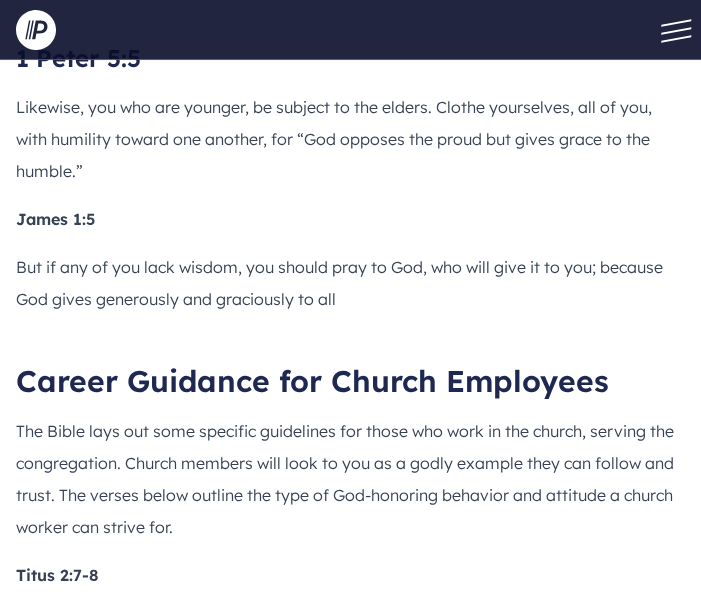 scroll, scrollTop: 6708, scrollLeft: 0, axis: vertical 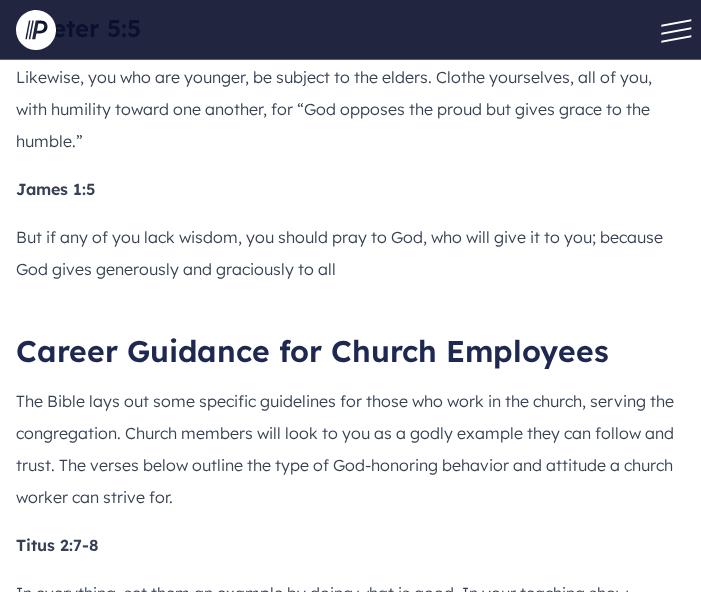 click on "But if any of you lack wisdom, you should pray to God, who will give it to you; because God gives generously and graciously to all" at bounding box center [350, 253] 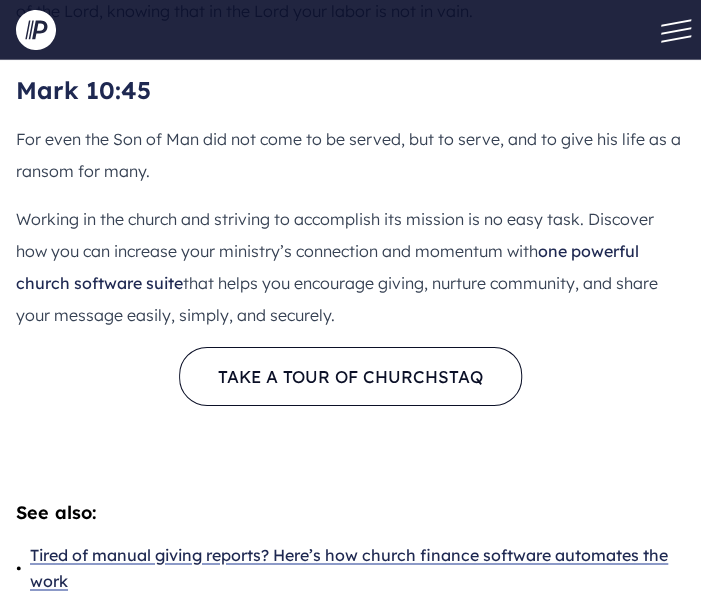scroll, scrollTop: 7818, scrollLeft: 0, axis: vertical 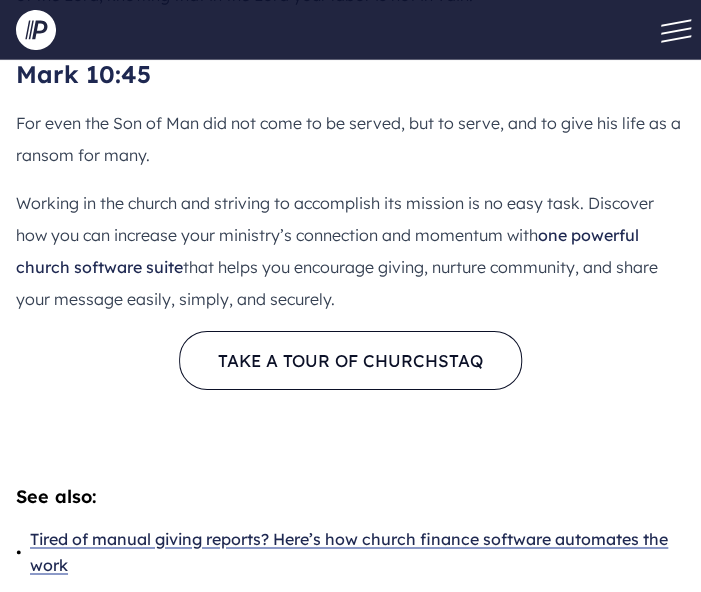 click on "Pushpay  Blog
Engagement
30 Bible Verses About Work
So what does the Bible say about work? In this post, we gathered 30 Bible verses about work, focusing on seven specific themes.
·" at bounding box center (350, -3228) 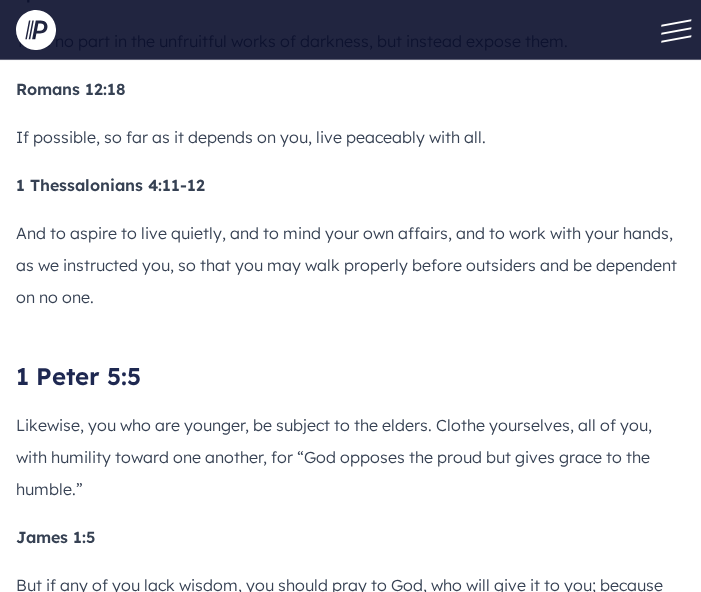 scroll, scrollTop: 5198, scrollLeft: 0, axis: vertical 